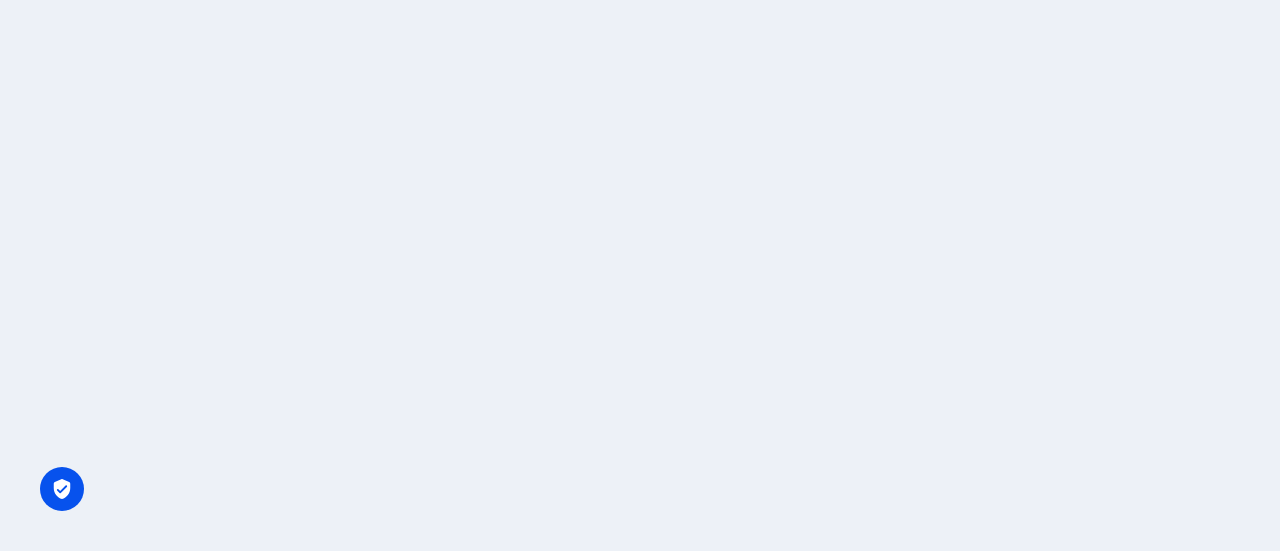 scroll, scrollTop: 0, scrollLeft: 0, axis: both 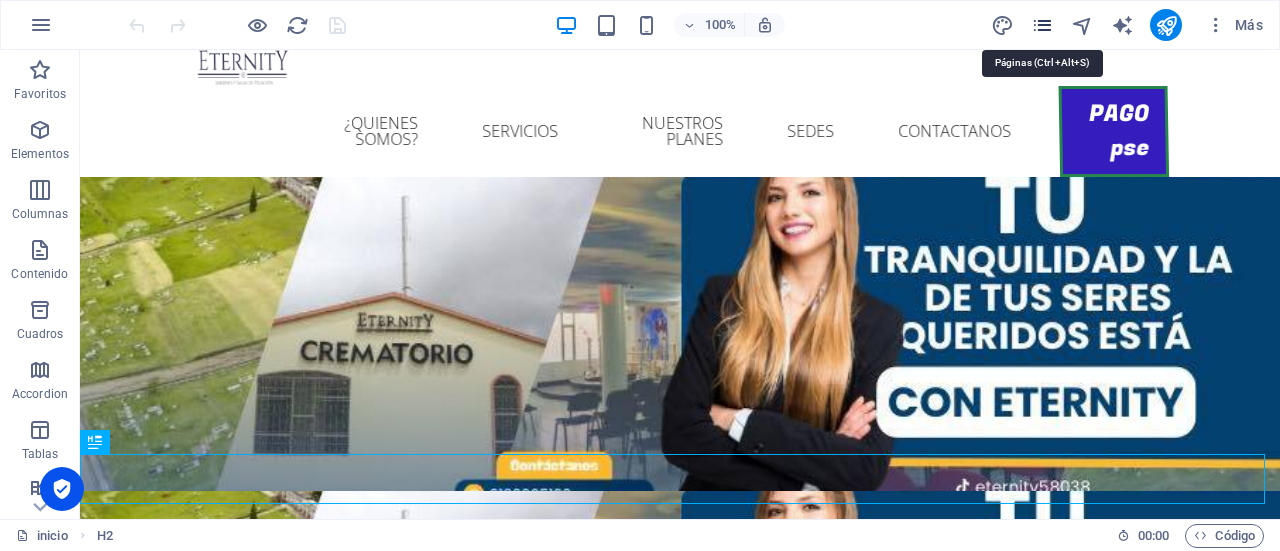 click at bounding box center (1042, 25) 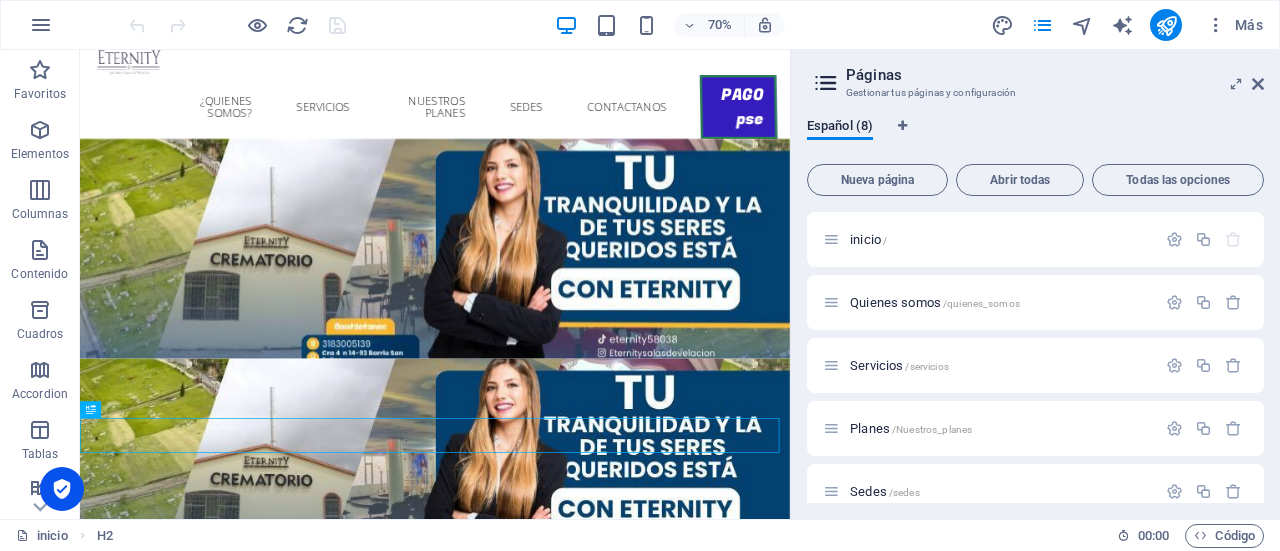 drag, startPoint x: 1258, startPoint y: 263, endPoint x: 1261, endPoint y: 347, distance: 84.05355 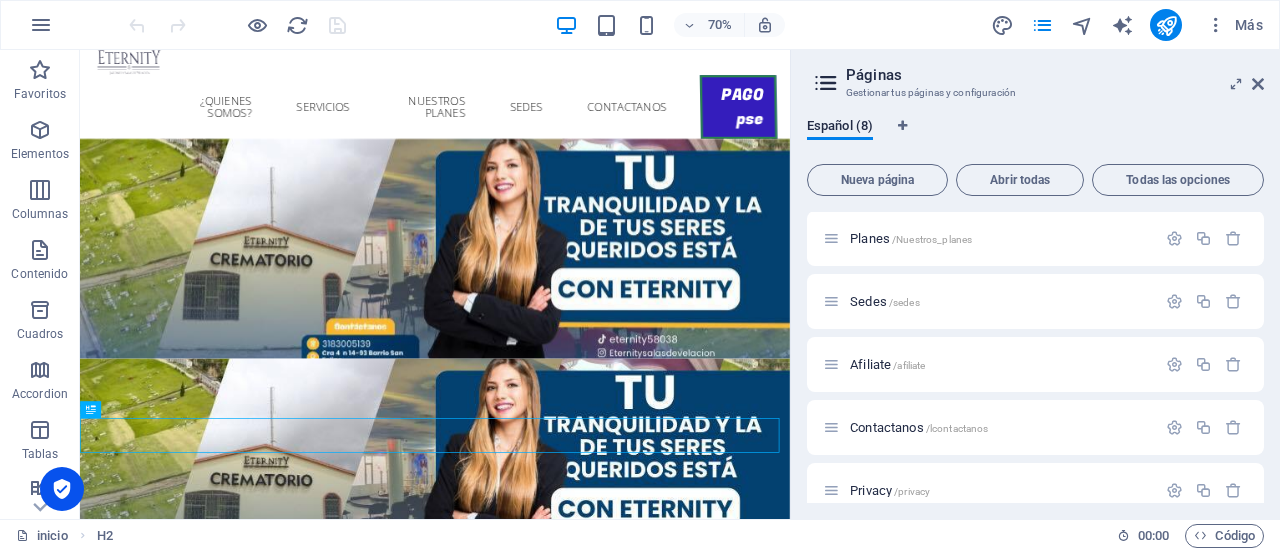 scroll, scrollTop: 212, scrollLeft: 0, axis: vertical 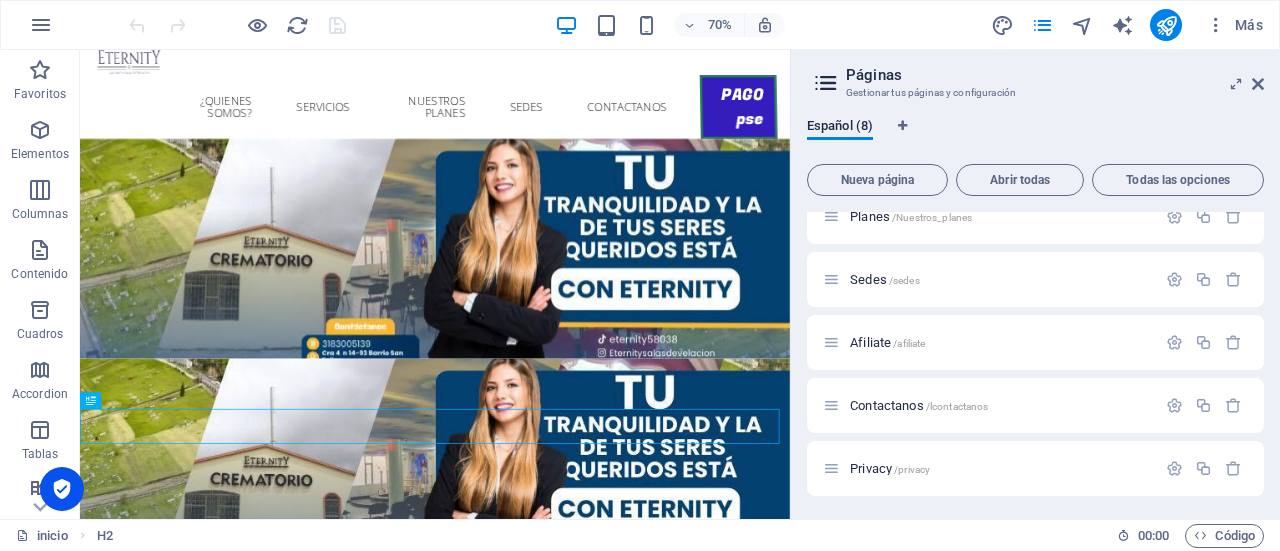 drag, startPoint x: 1266, startPoint y: 434, endPoint x: 1263, endPoint y: 312, distance: 122.03688 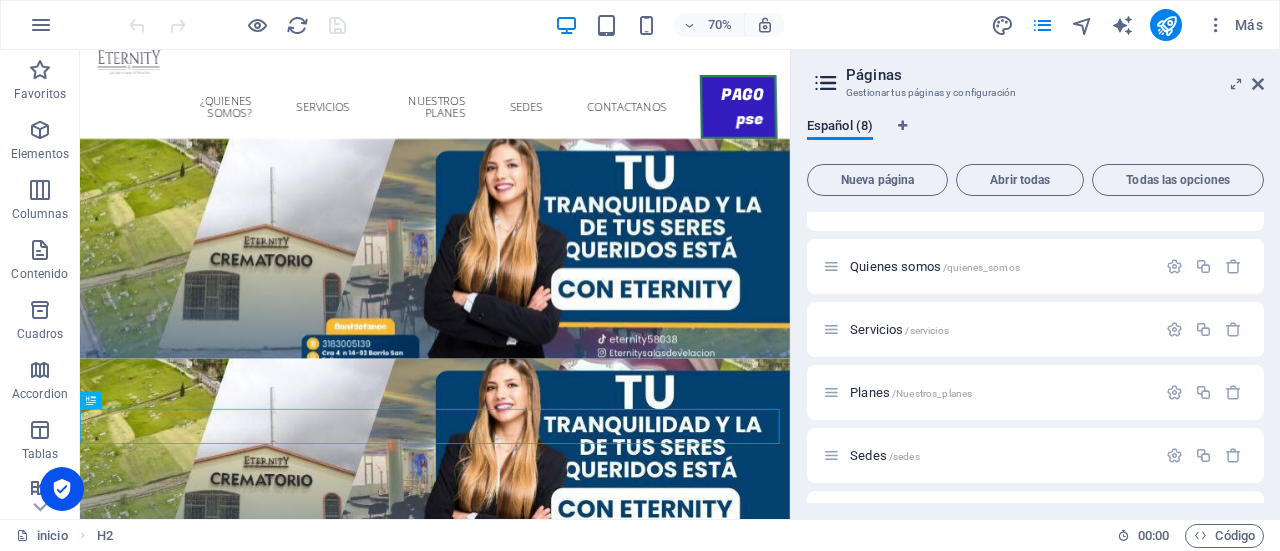 scroll, scrollTop: 0, scrollLeft: 0, axis: both 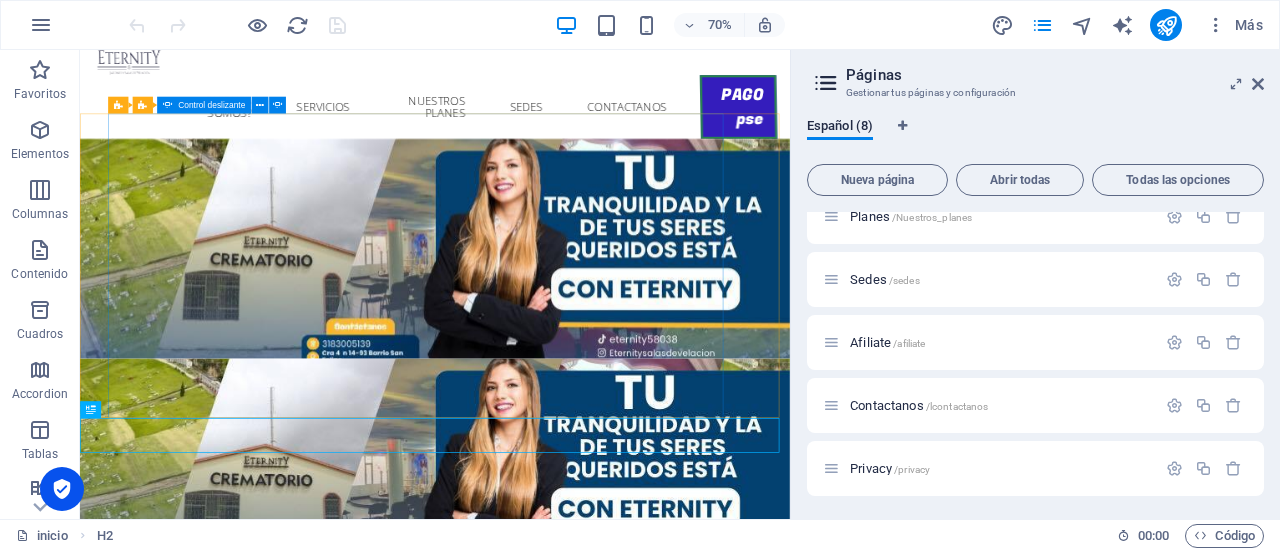 click on "Páginas Gestionar tus páginas y configuración Español (8) Nueva página Abrir todas Todas las opciones inicio / Quienes somos /quienes_somos Servicios /servicios Planes /Nuestros_planes Sedes /sedes Afiliate /afiliate Contactanos /lcontactanos Privacy /privacy" at bounding box center (1035, 284) 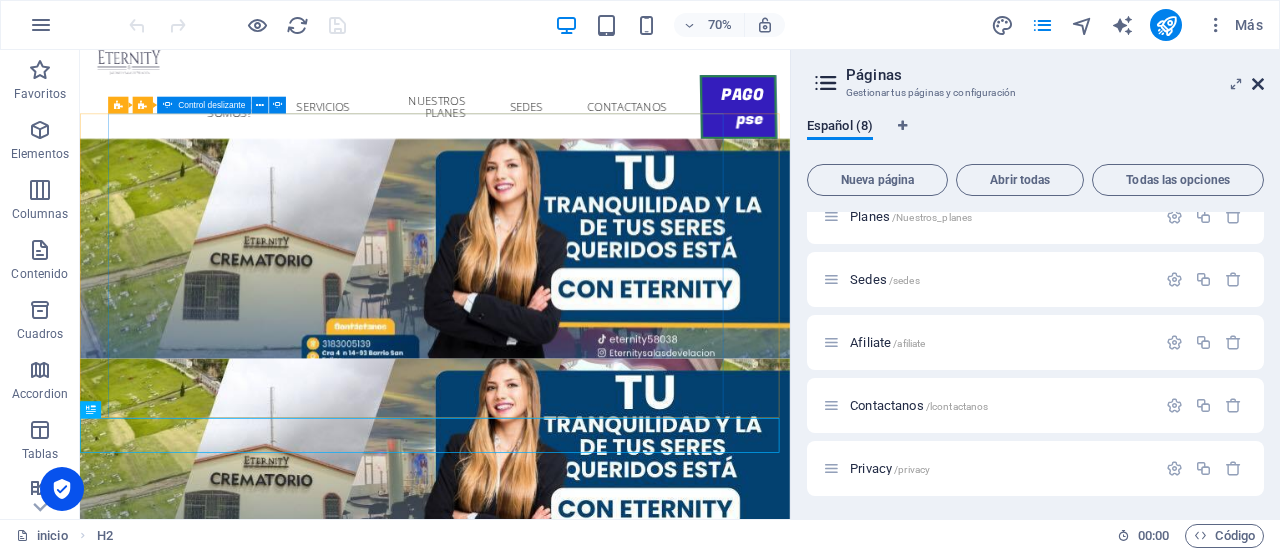 click at bounding box center [1258, 84] 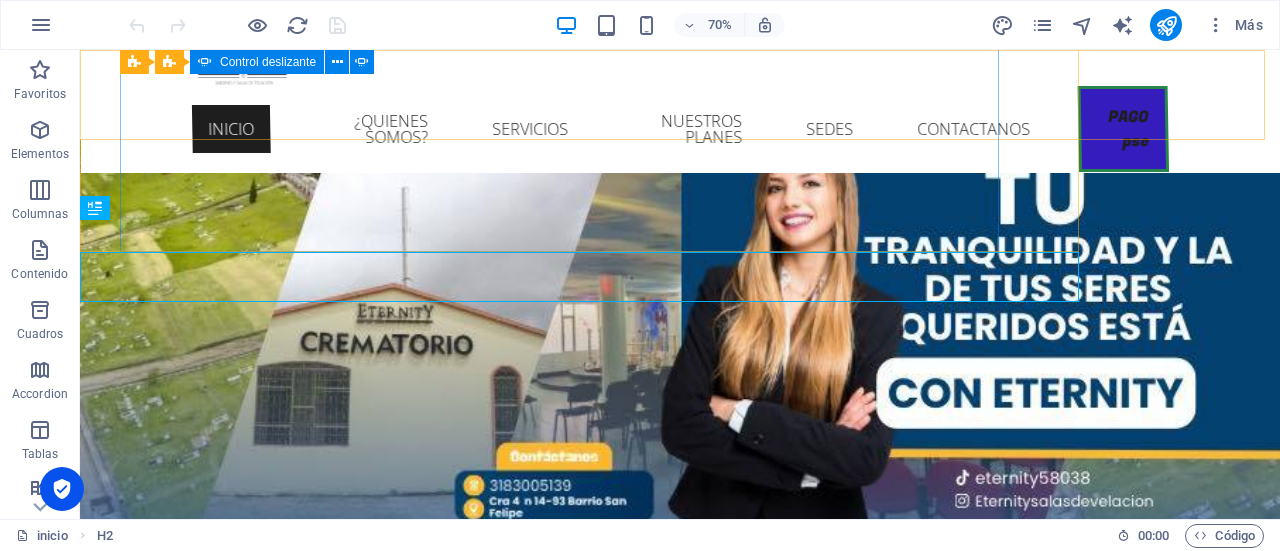 scroll, scrollTop: 322, scrollLeft: 0, axis: vertical 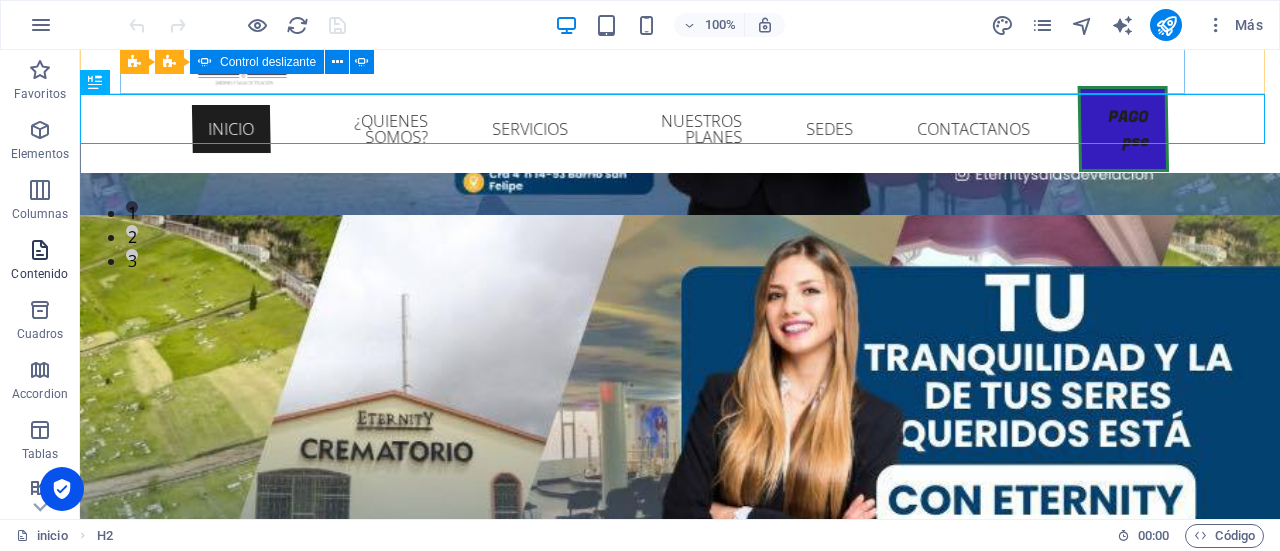 click on "Contenido" at bounding box center [39, 274] 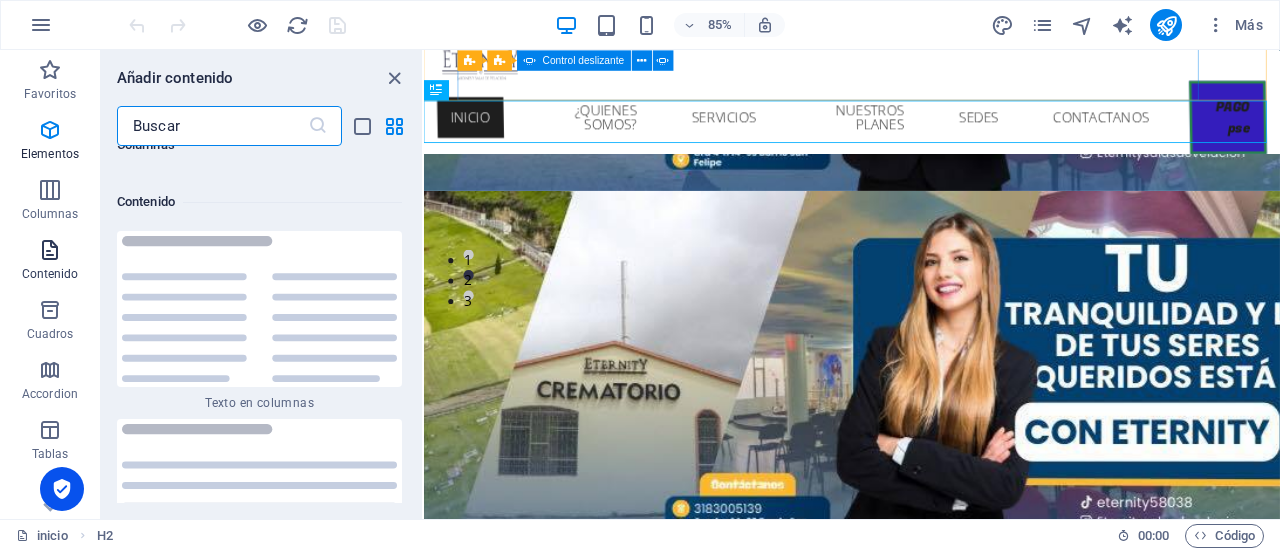 scroll, scrollTop: 6799, scrollLeft: 0, axis: vertical 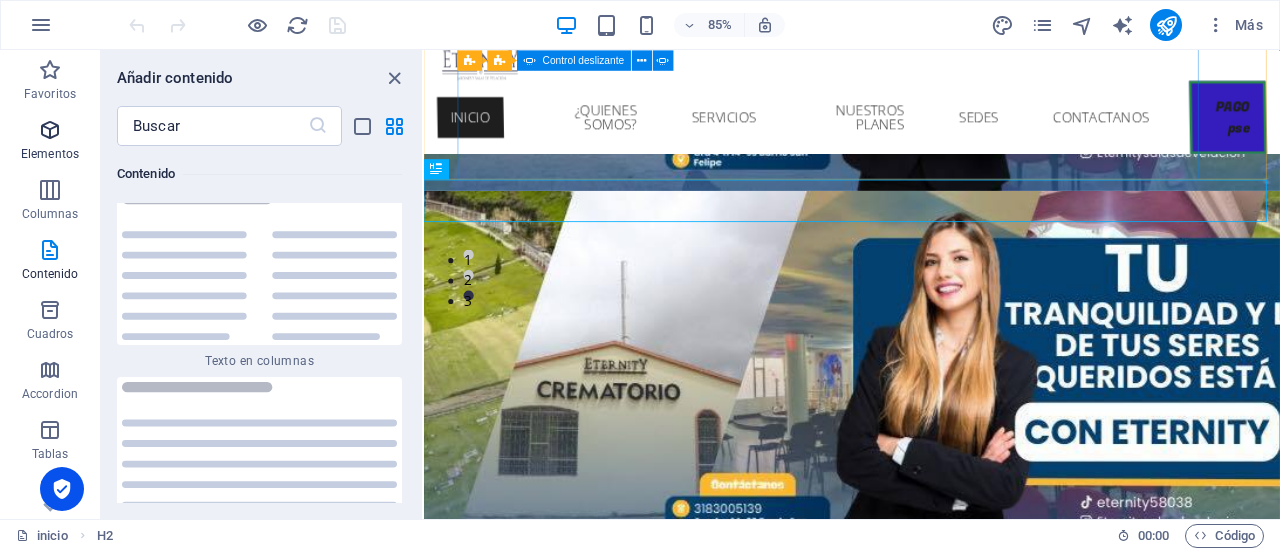 click at bounding box center [50, 130] 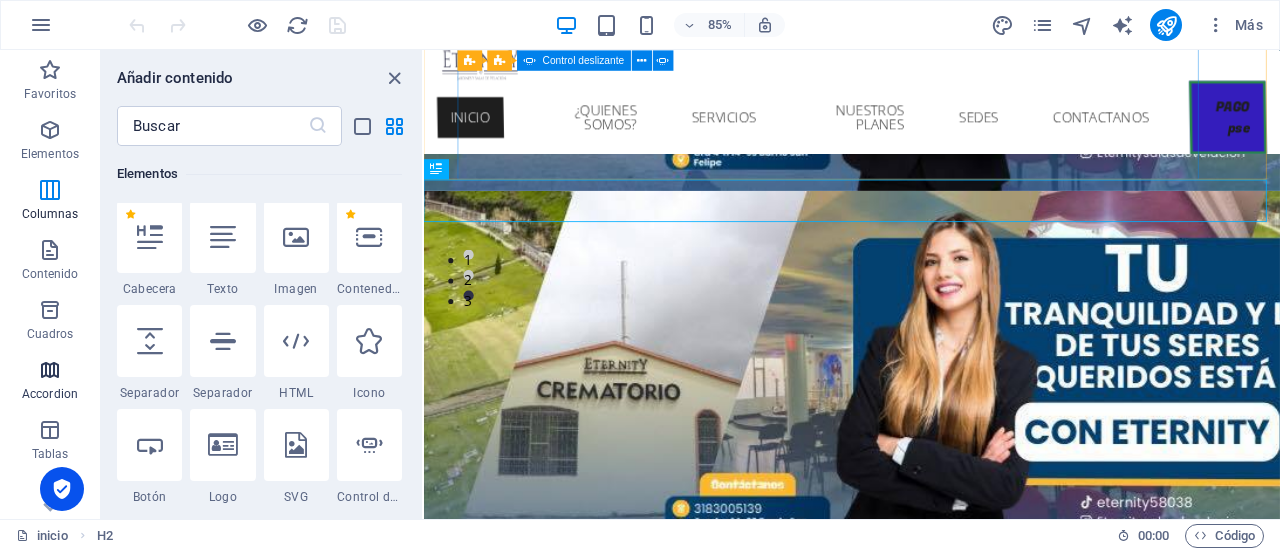 scroll, scrollTop: 377, scrollLeft: 0, axis: vertical 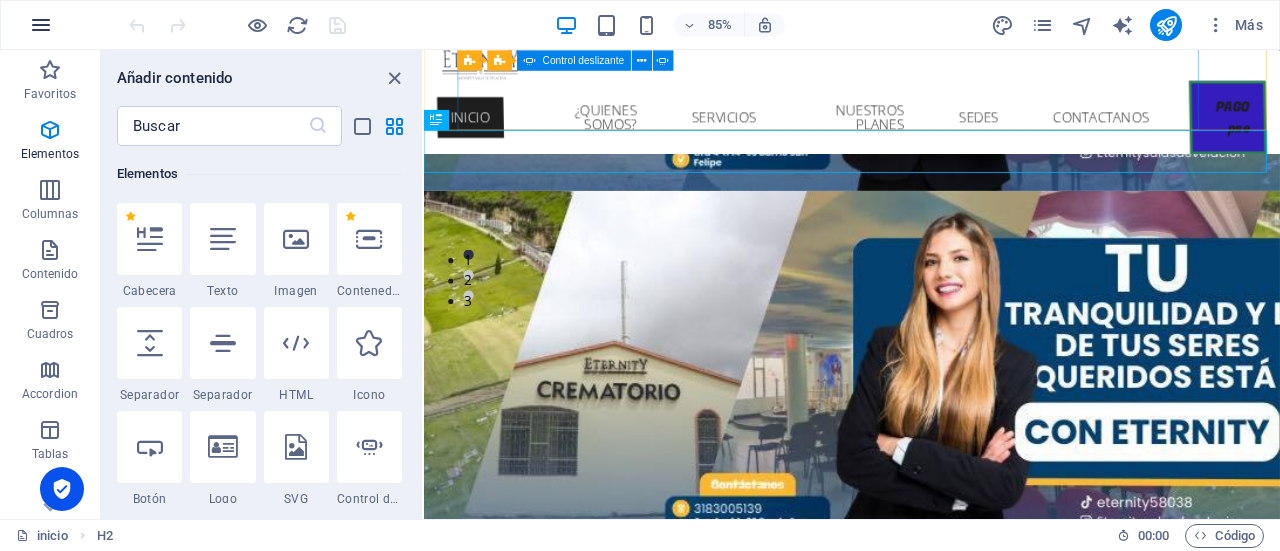 drag, startPoint x: 52, startPoint y: 46, endPoint x: 36, endPoint y: 25, distance: 26.400757 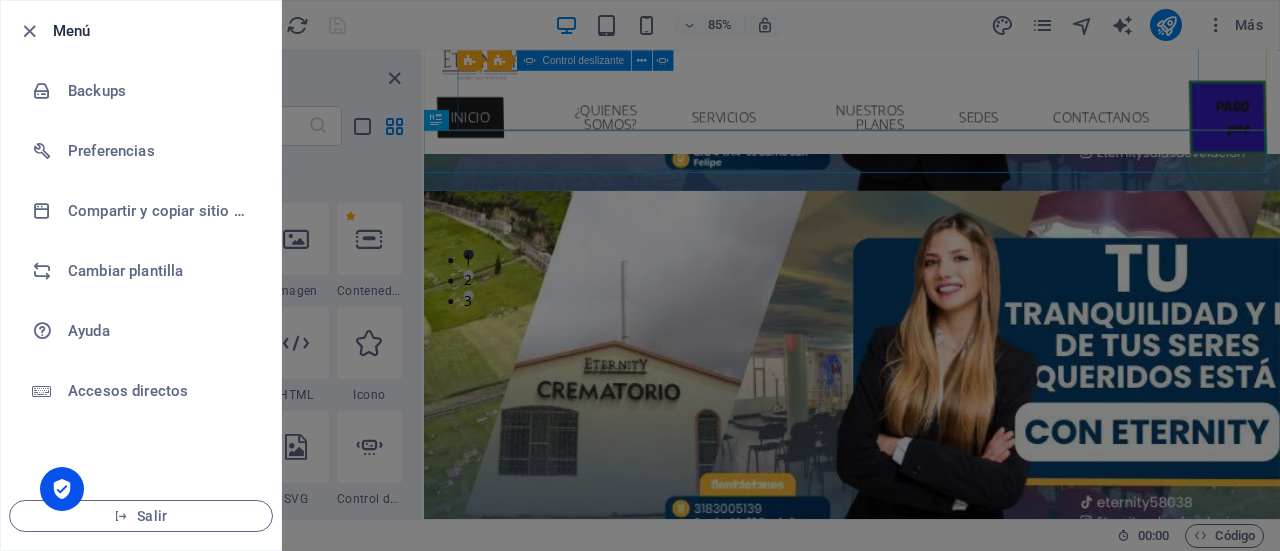 click at bounding box center (35, 31) 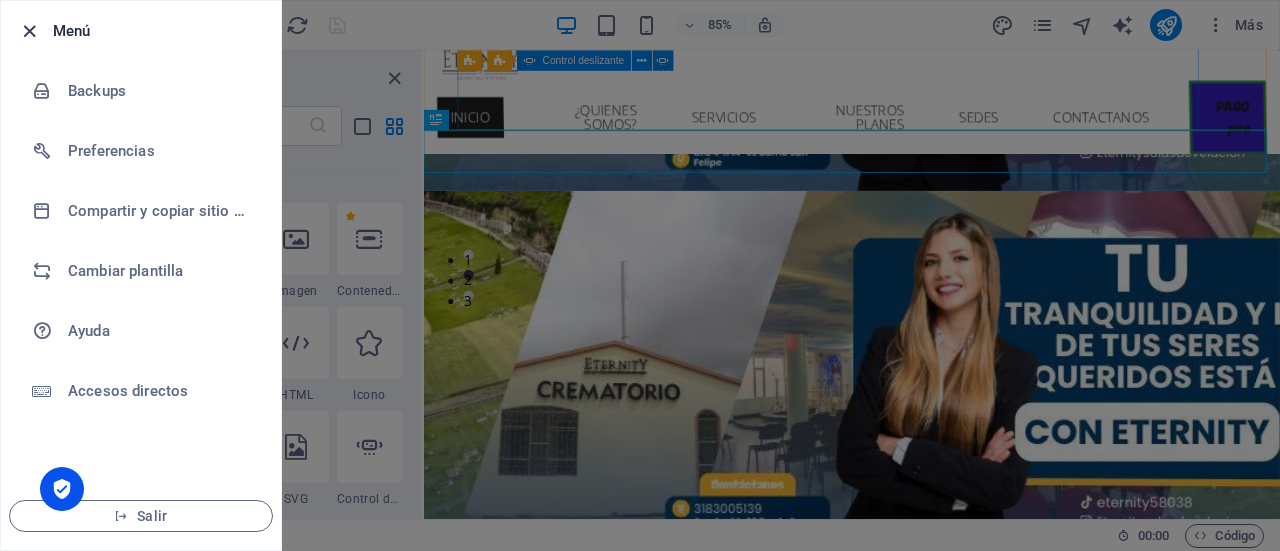 click on "Menú" at bounding box center [141, 31] 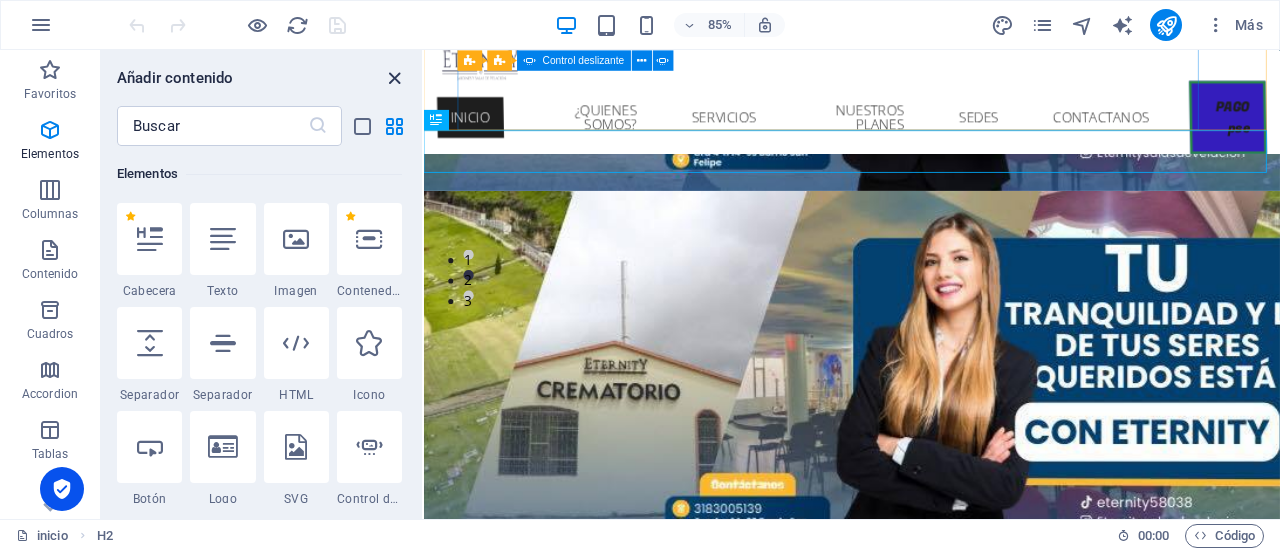 click at bounding box center (394, 78) 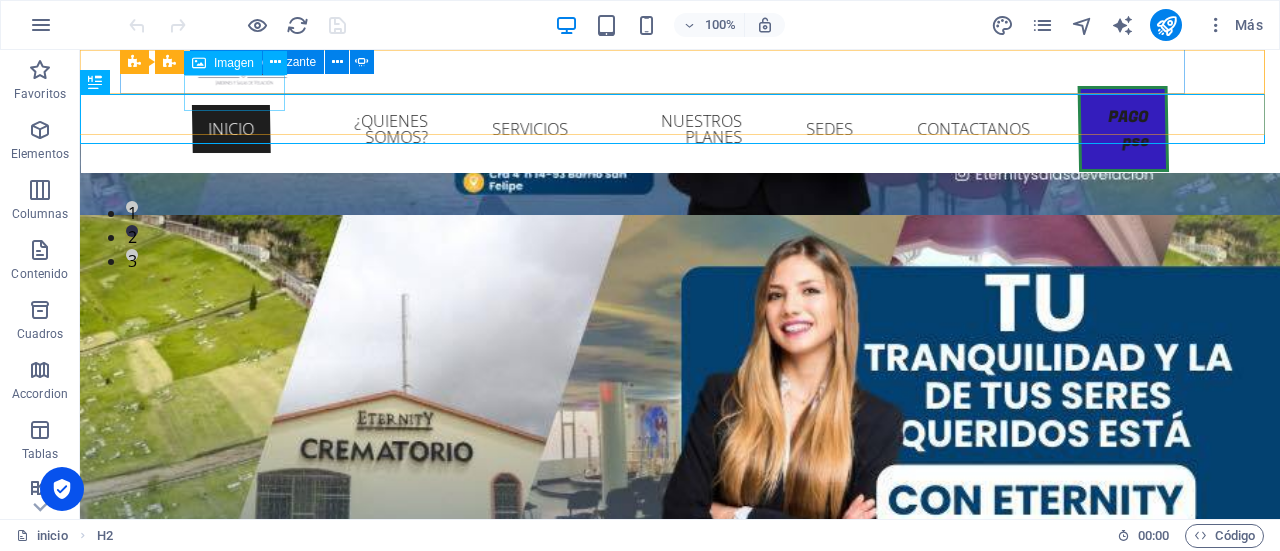 click at bounding box center (679, 68) 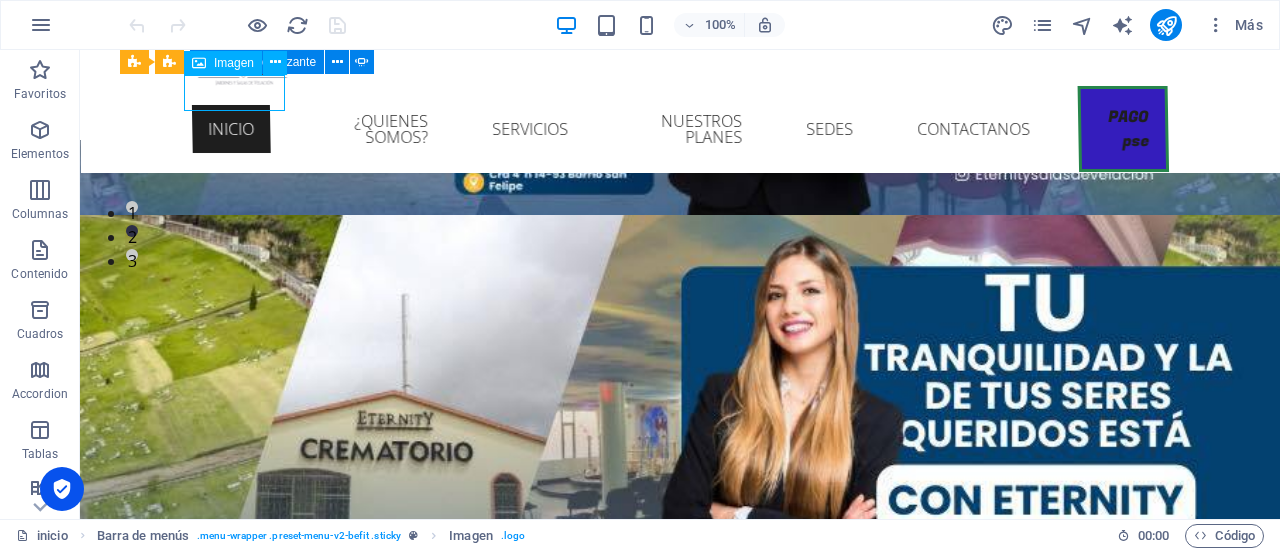 click at bounding box center [679, 68] 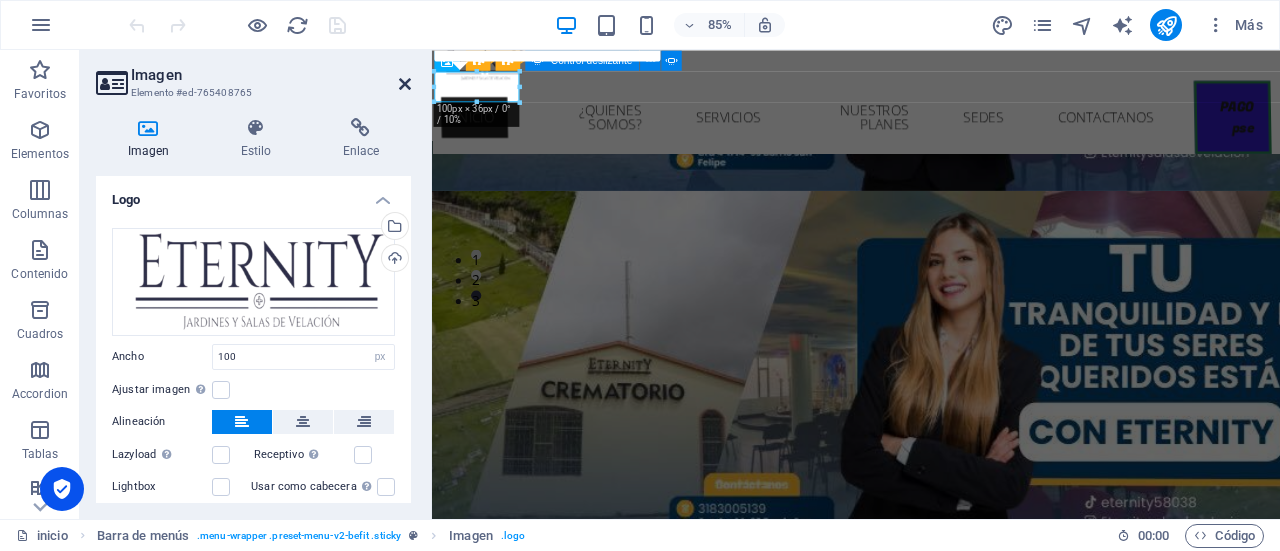 click at bounding box center (405, 84) 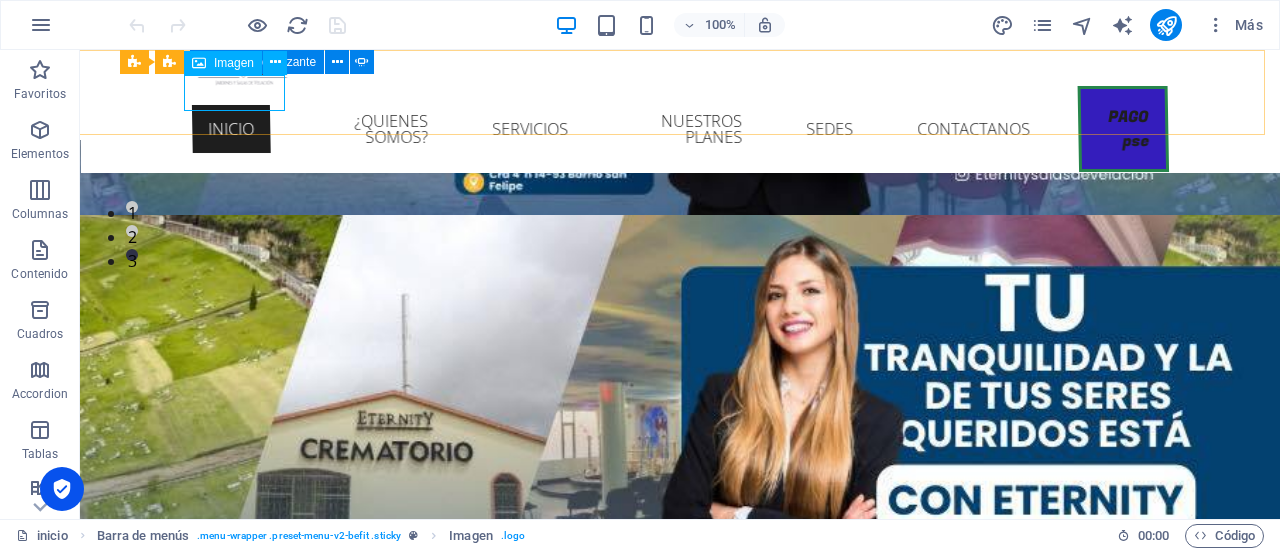click at bounding box center [679, 68] 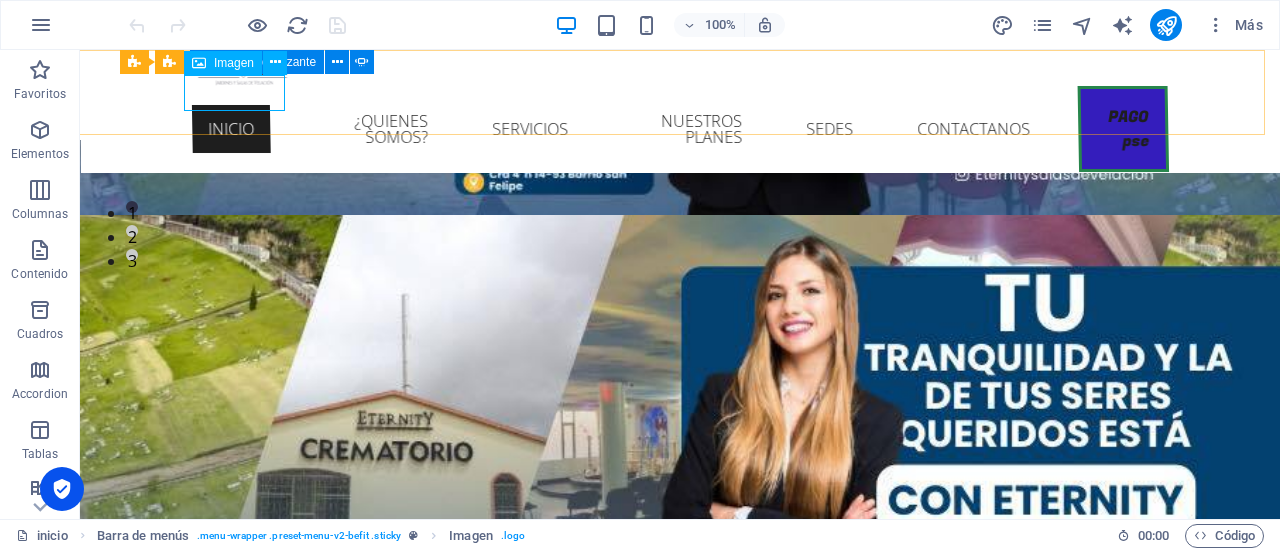 select on "px" 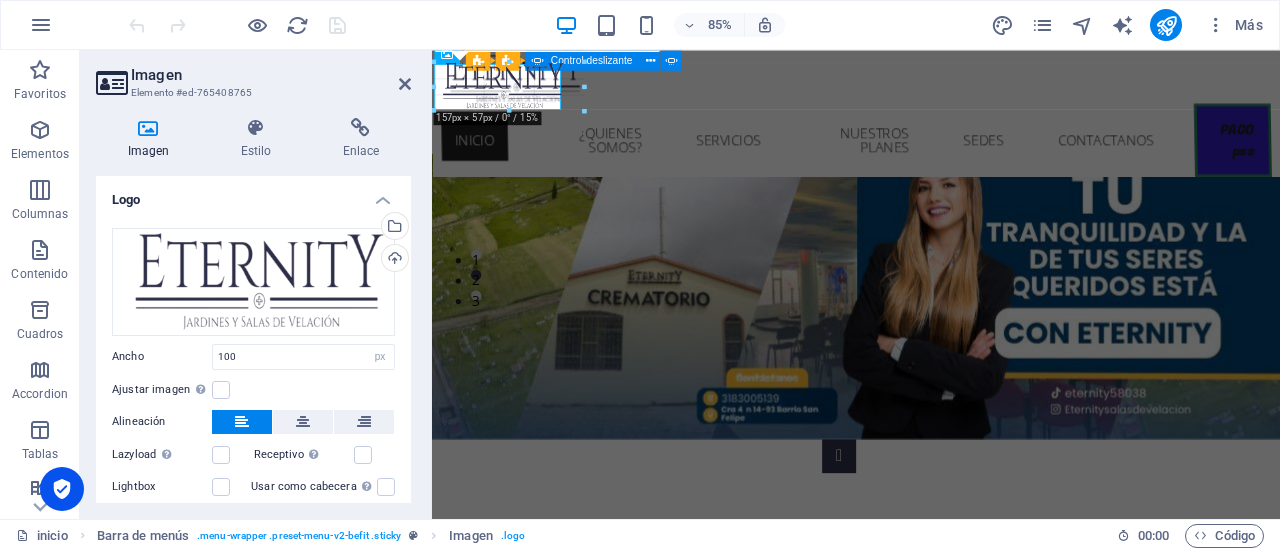 drag, startPoint x: 481, startPoint y: 103, endPoint x: 62, endPoint y: 95, distance: 419.07635 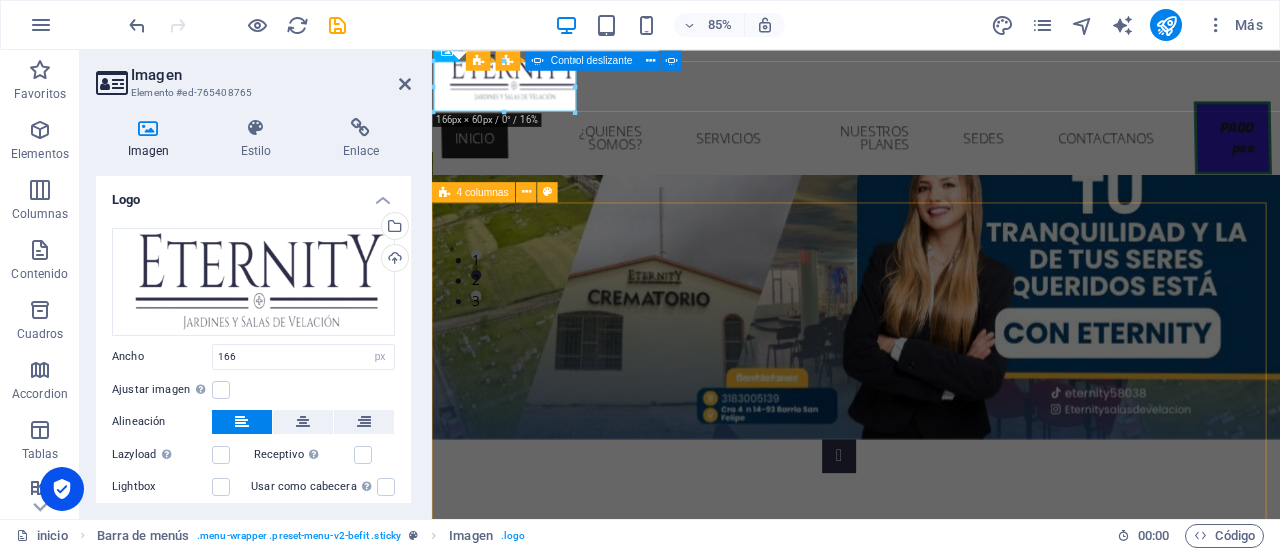 click at bounding box center [931, 3702] 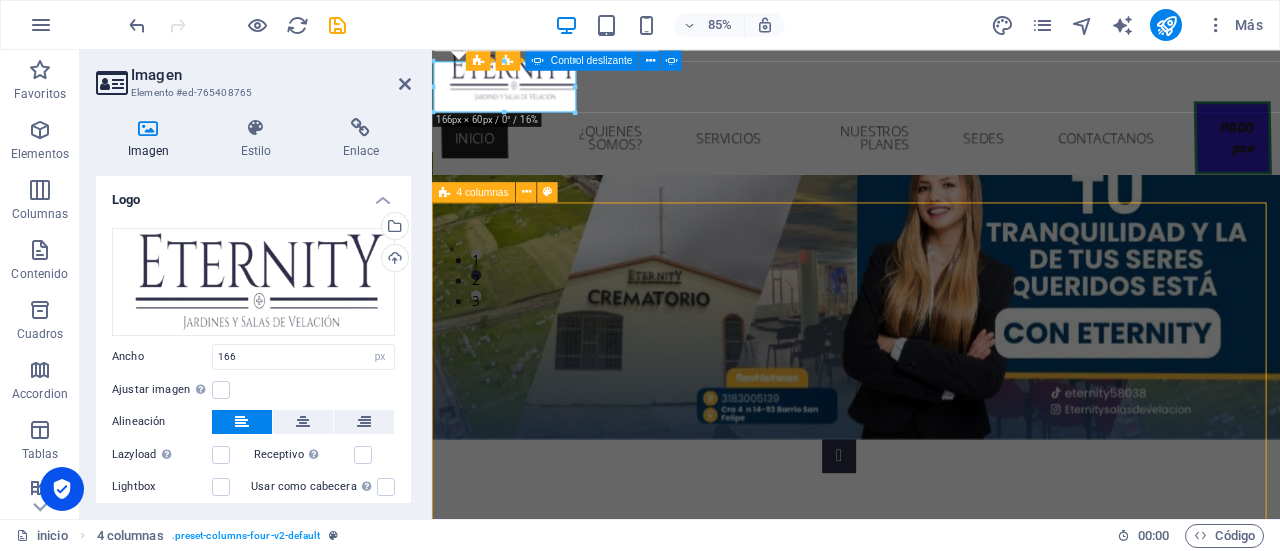 click at bounding box center [931, 3702] 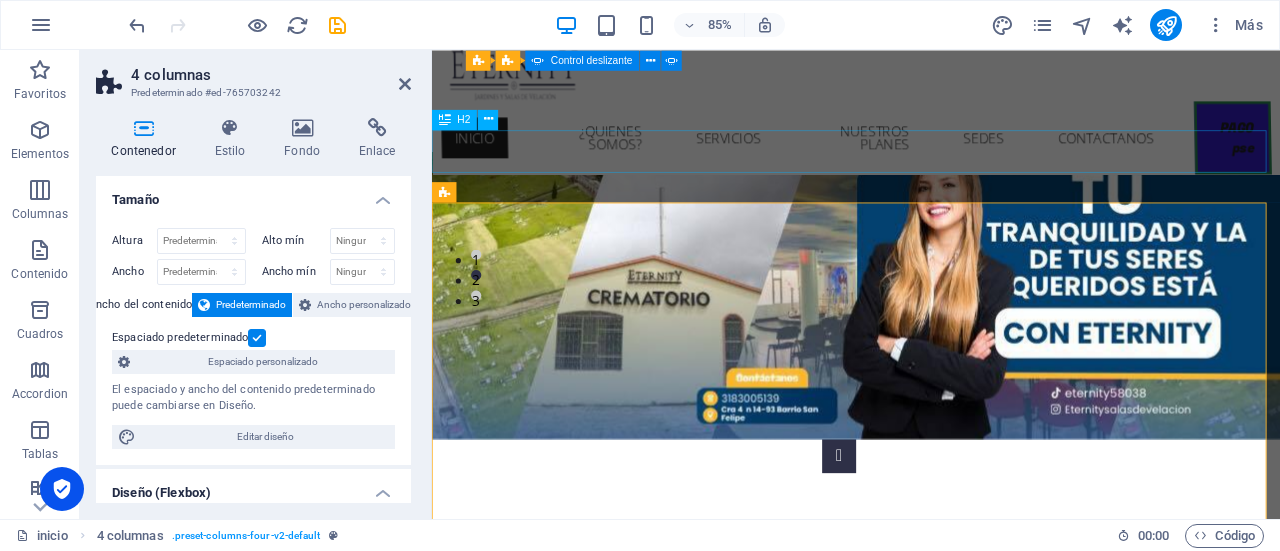 click on "PLANES DE PREVISIÓN EXEQUIAL" at bounding box center (931, 975) 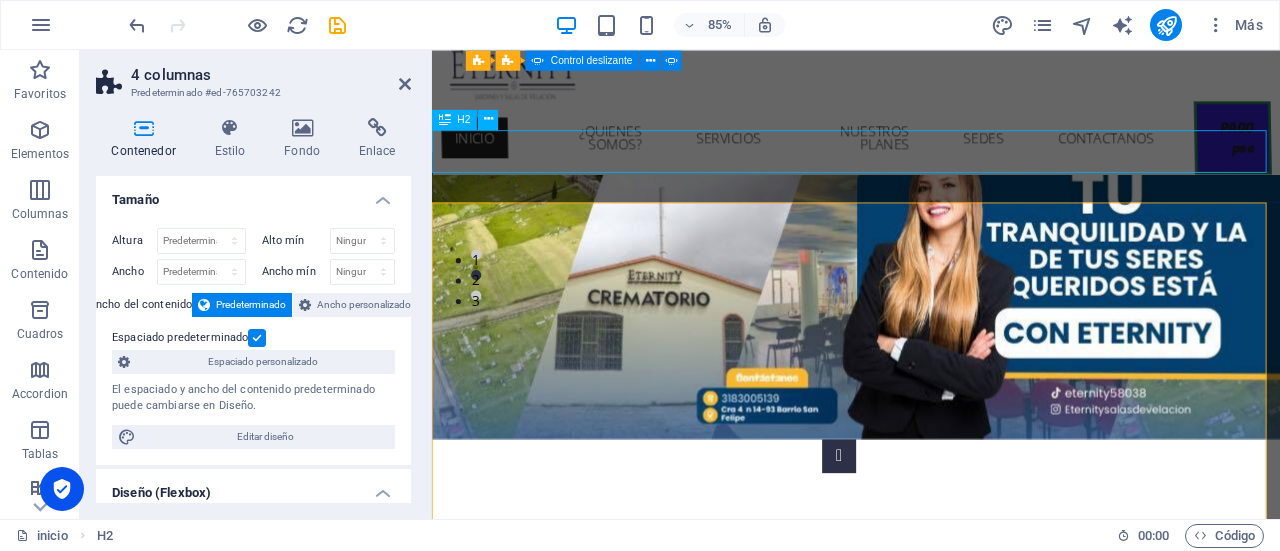click on "PLANES DE PREVISIÓN EXEQUIAL" at bounding box center (931, 975) 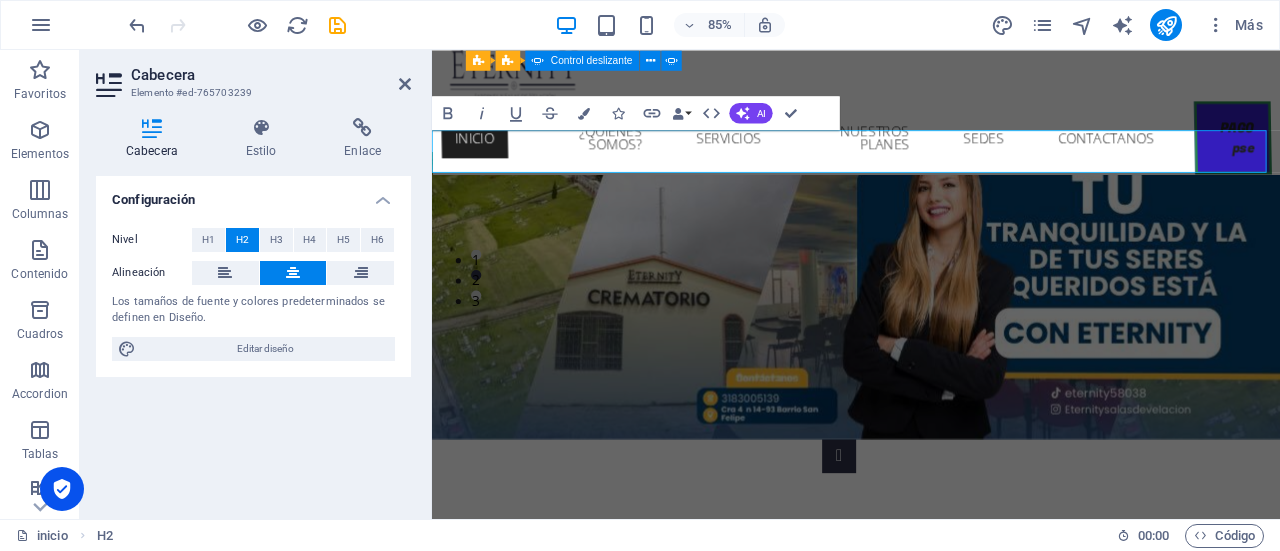 click on "Cabecera" at bounding box center (271, 75) 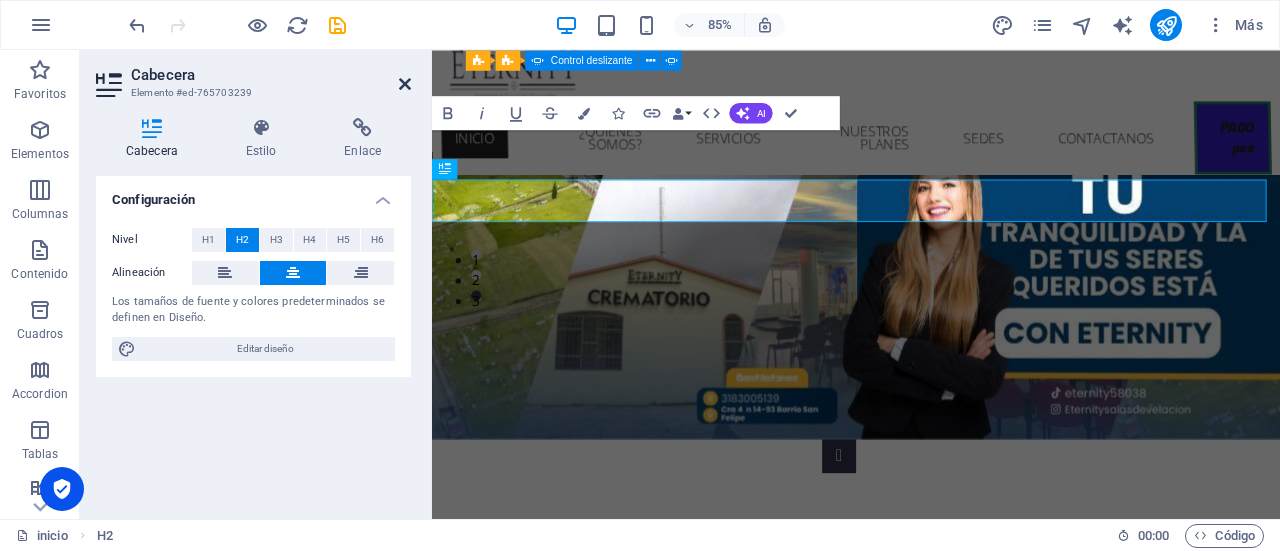 click at bounding box center (405, 84) 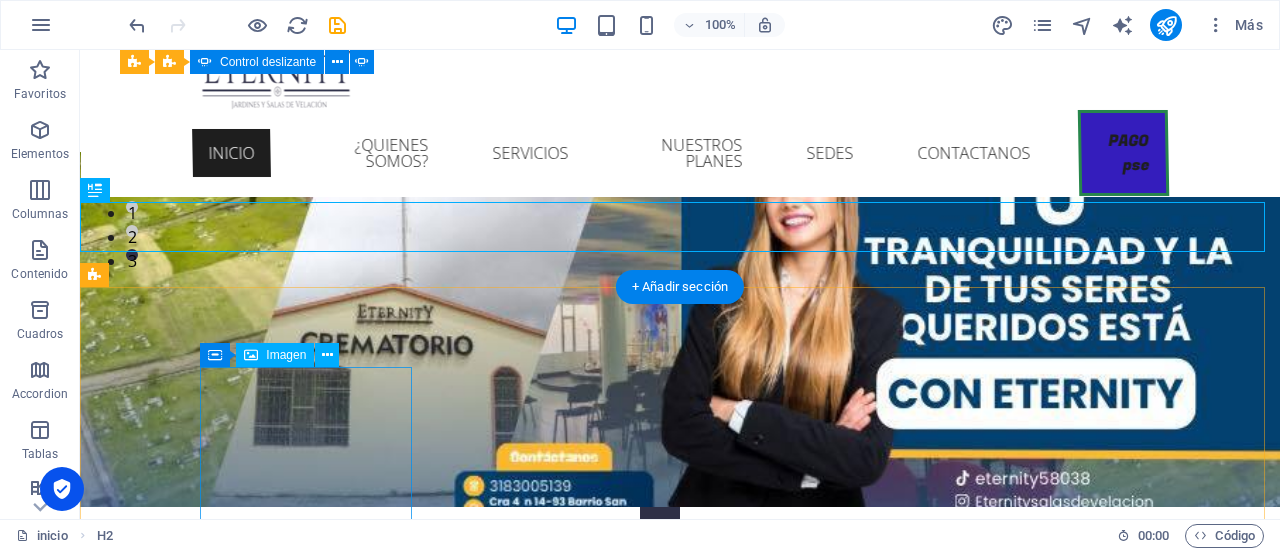 click at bounding box center (202, 1539) 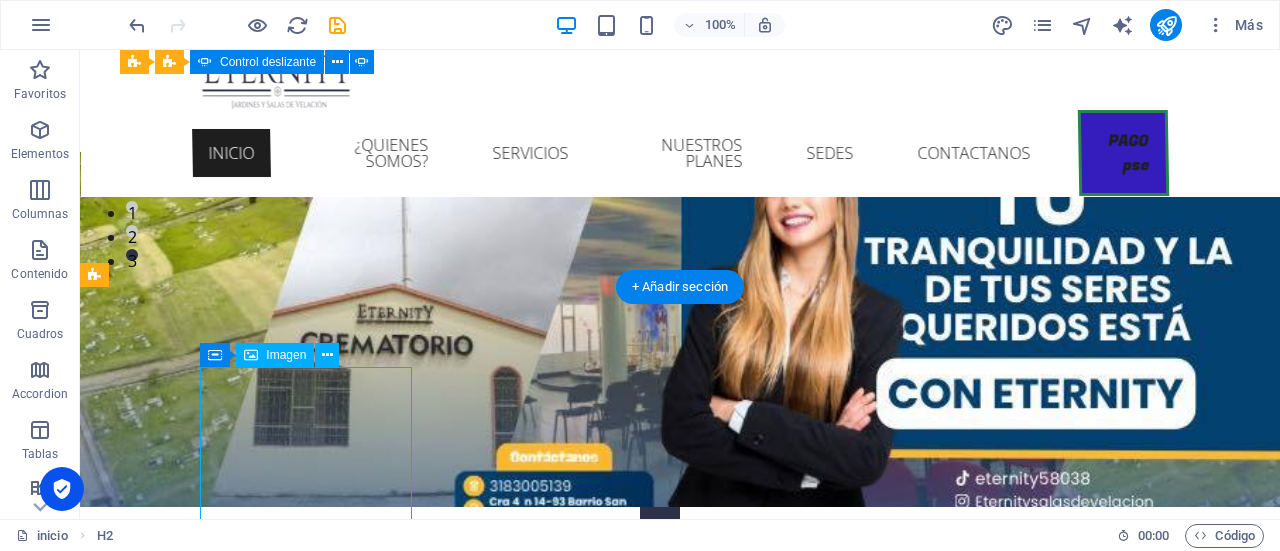 click at bounding box center [202, 1539] 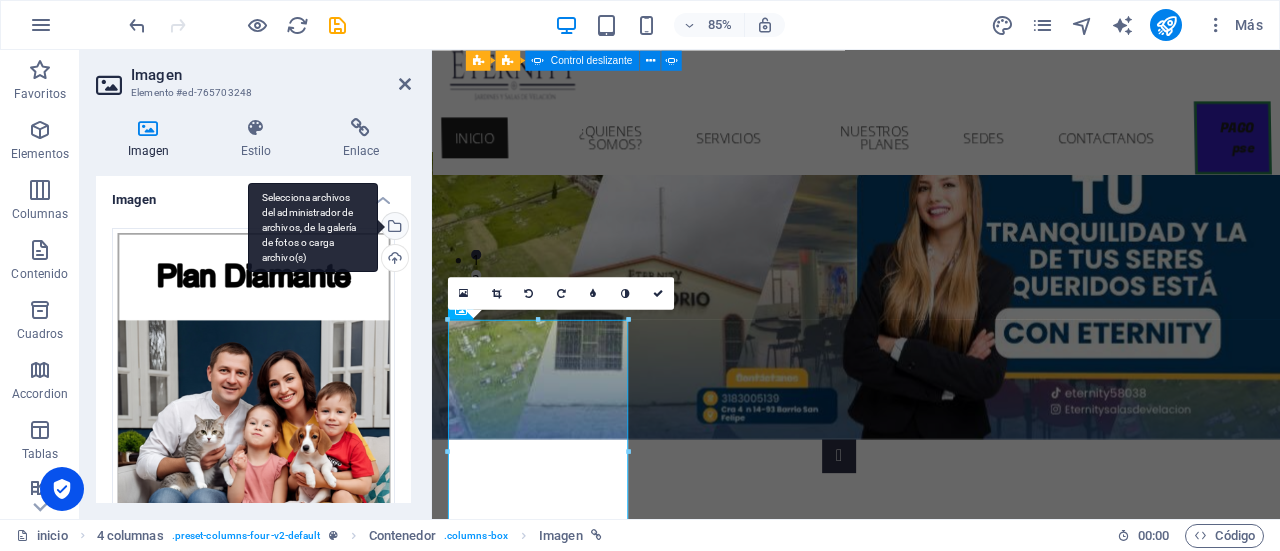 click on "Selecciona archivos del administrador de archivos, de la galería de fotos o carga archivo(s)" at bounding box center [313, 228] 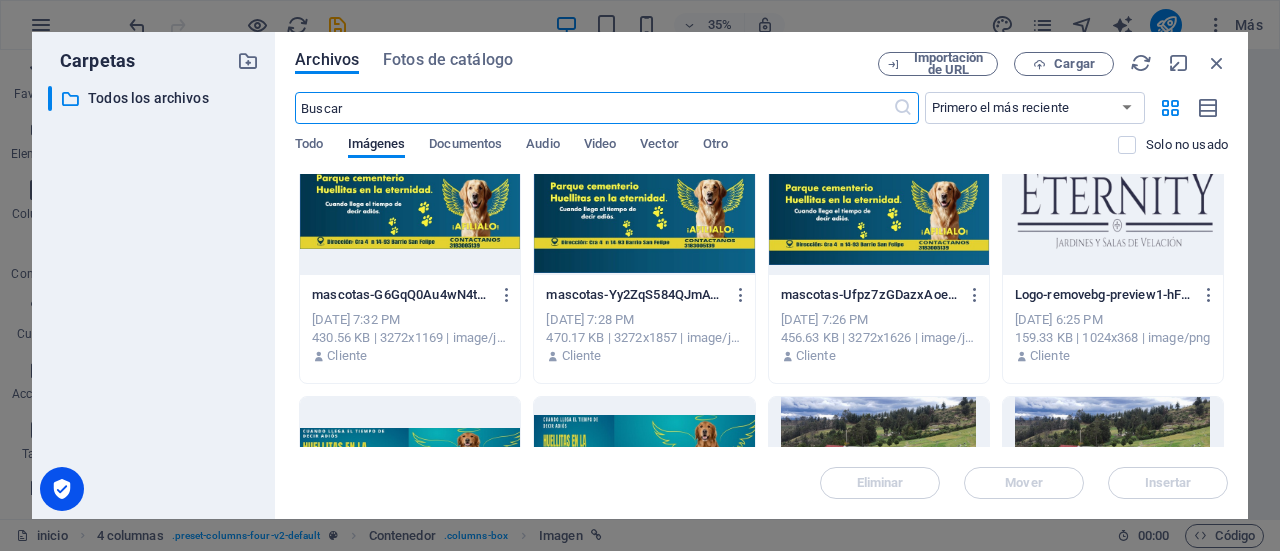 scroll, scrollTop: 319, scrollLeft: 0, axis: vertical 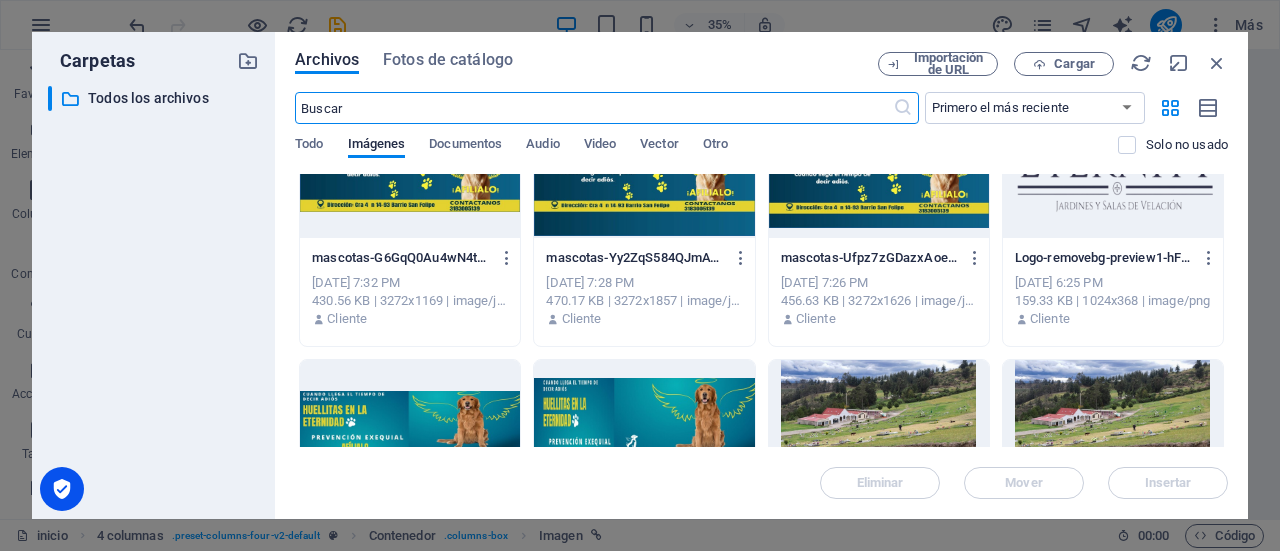click at bounding box center (1113, 173) 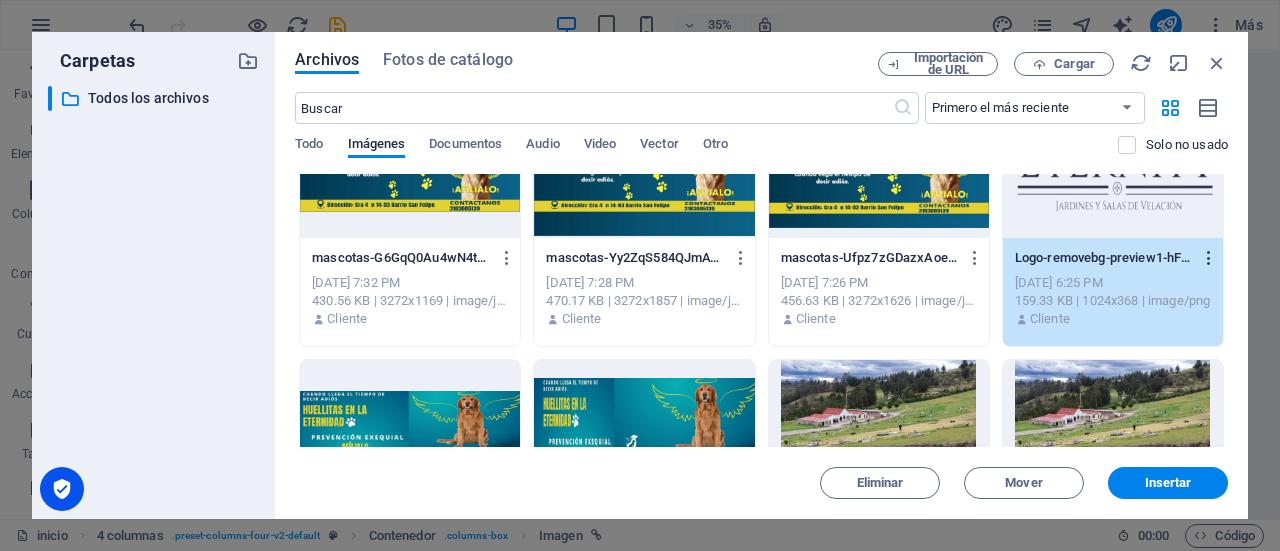 click at bounding box center (1209, 258) 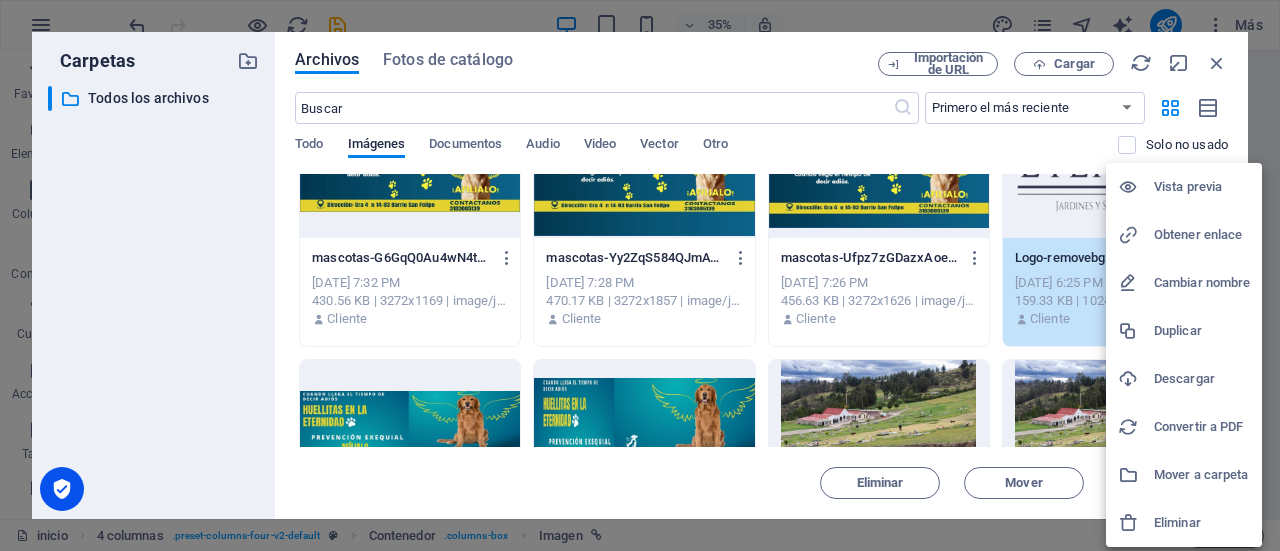 click at bounding box center (1136, 379) 